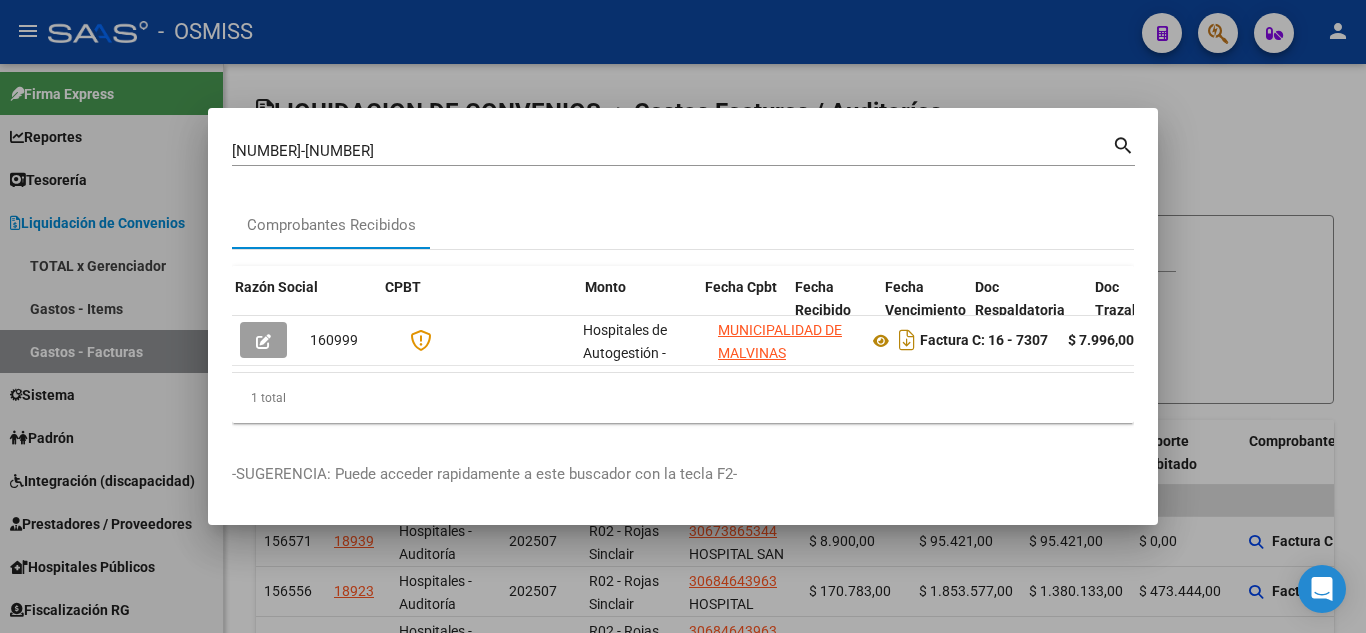 scroll, scrollTop: 0, scrollLeft: 0, axis: both 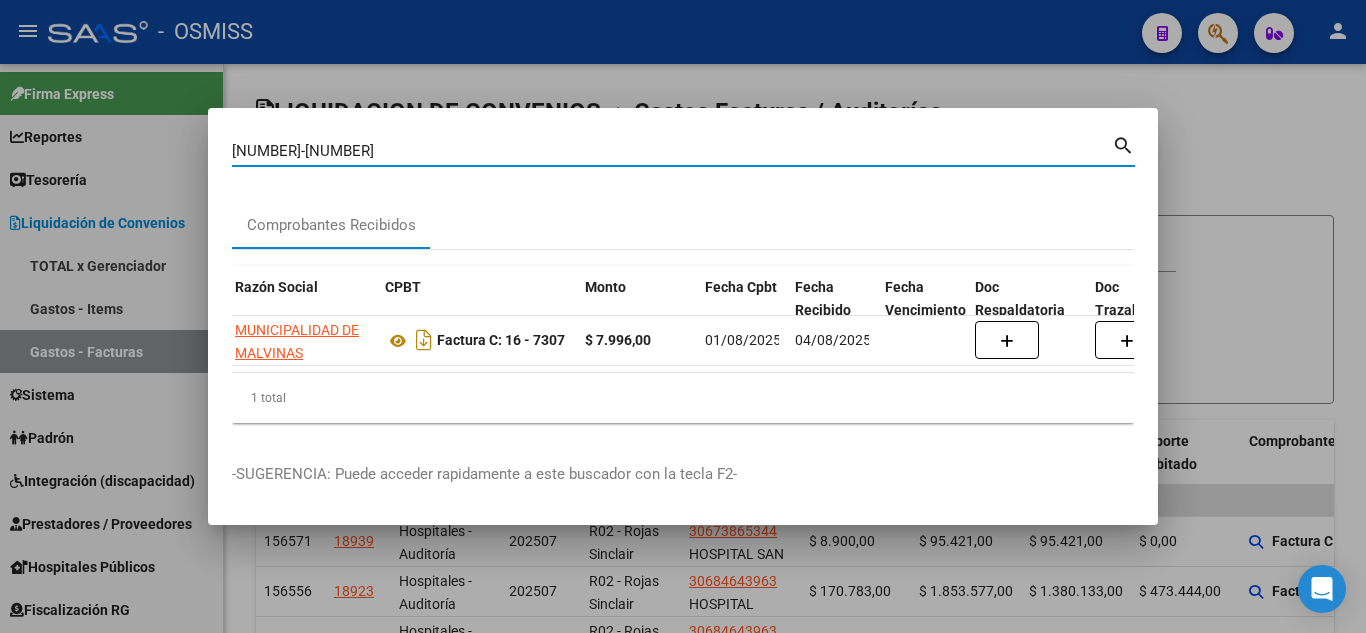 drag, startPoint x: 313, startPoint y: 138, endPoint x: 79, endPoint y: 158, distance: 234.85315 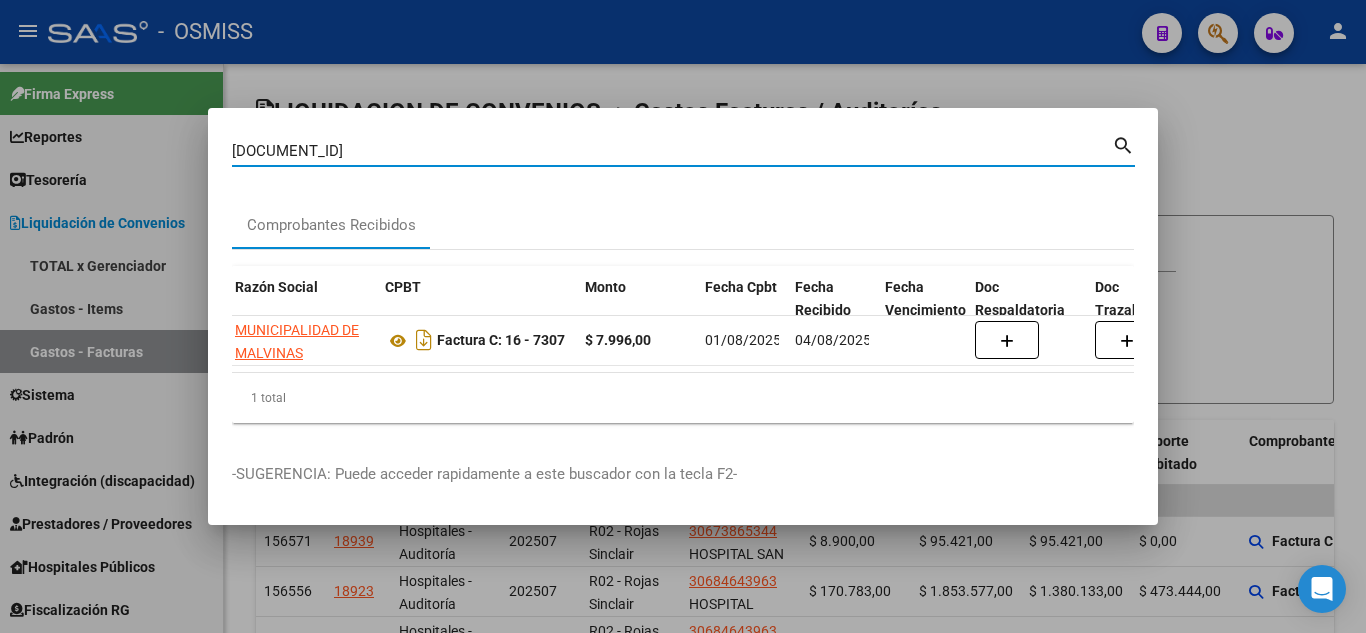 click on "[DOCUMENT_ID]" at bounding box center [672, 151] 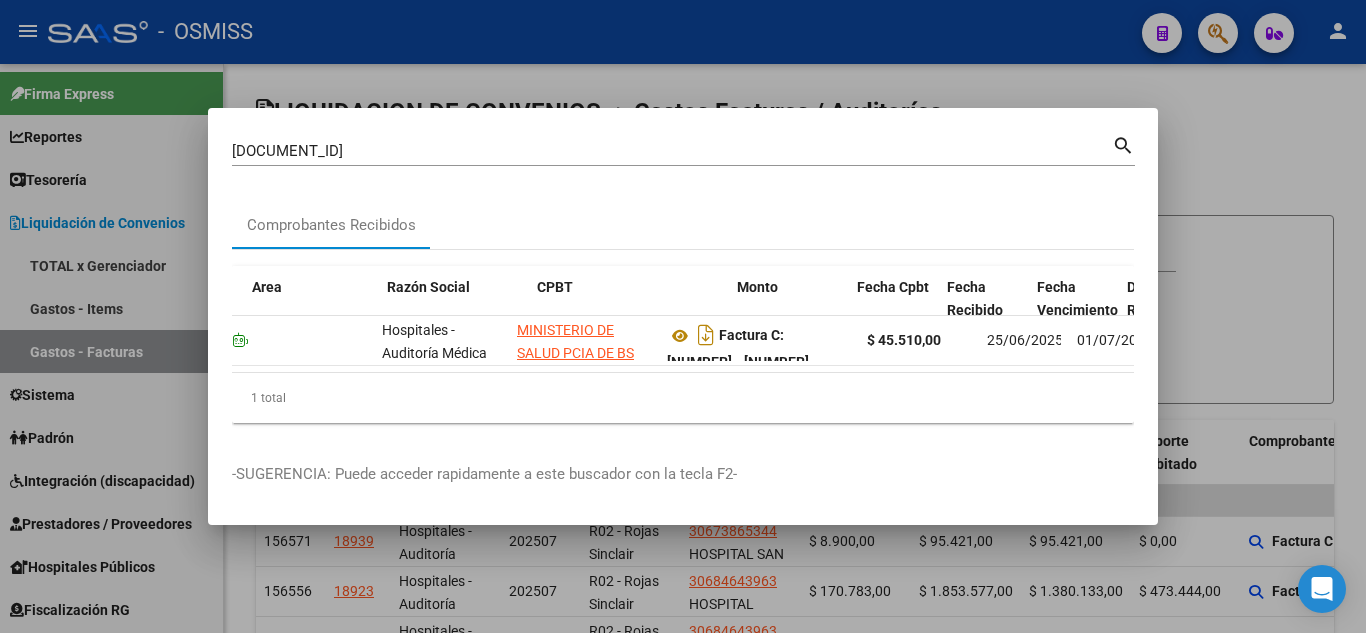 scroll, scrollTop: 0, scrollLeft: 487, axis: horizontal 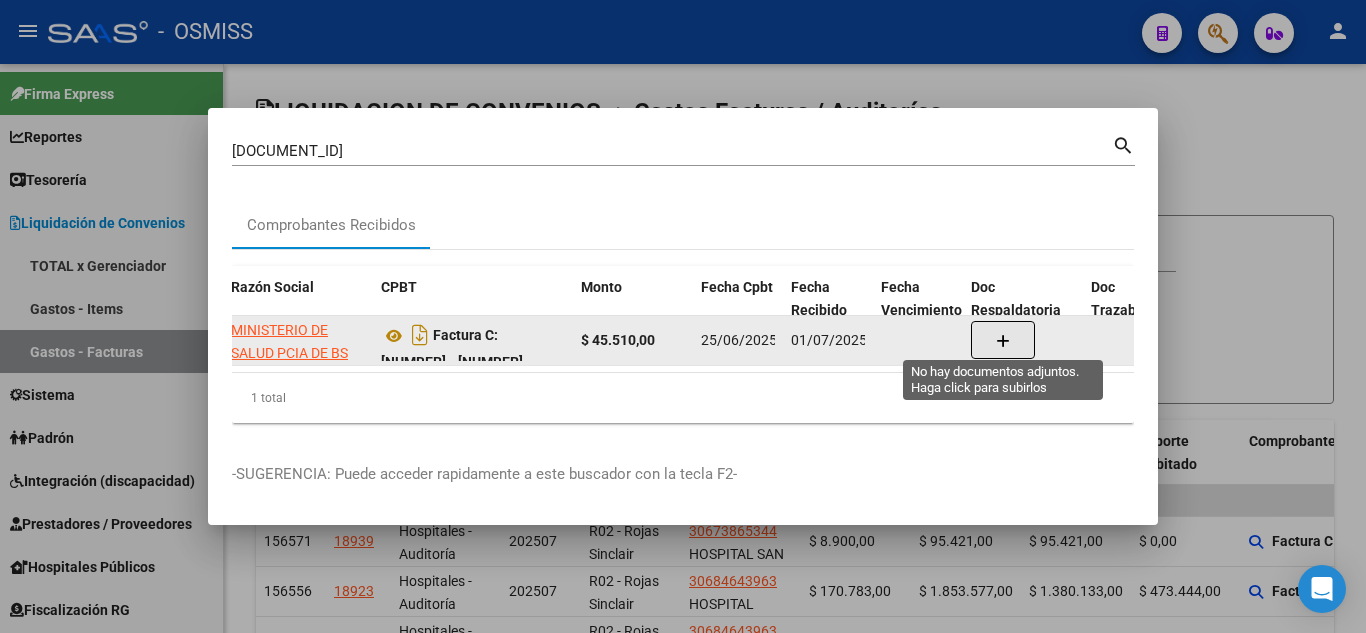 click 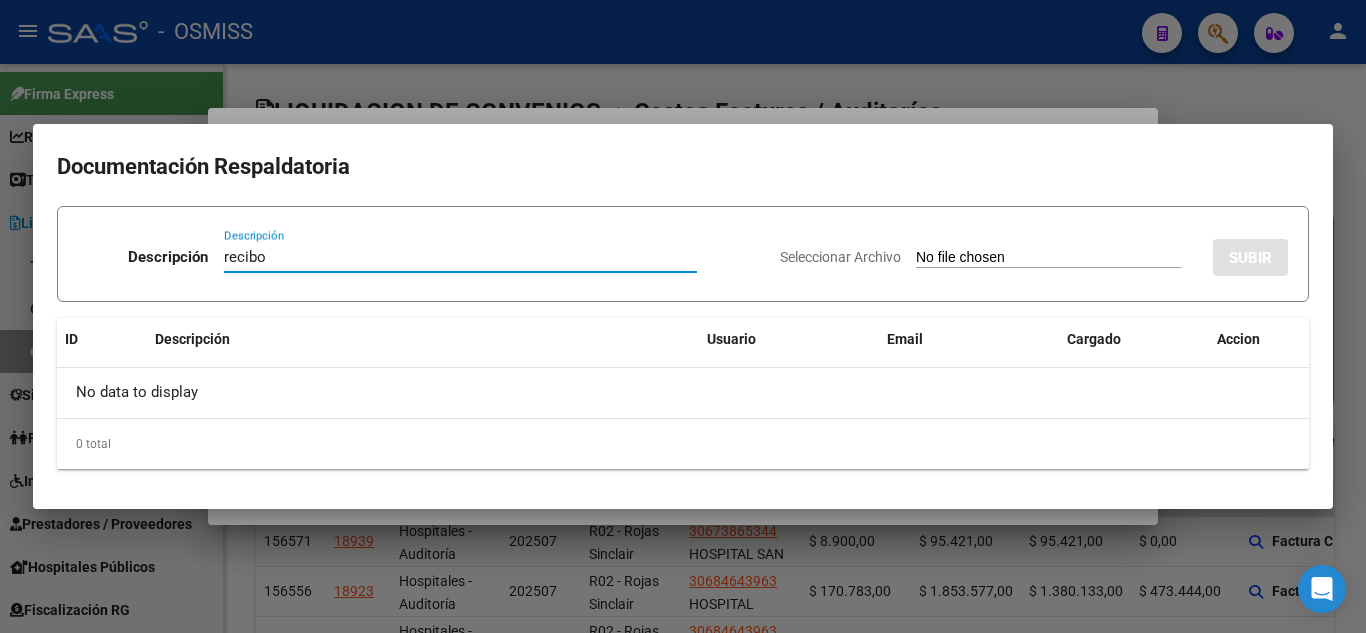 type on "recibo" 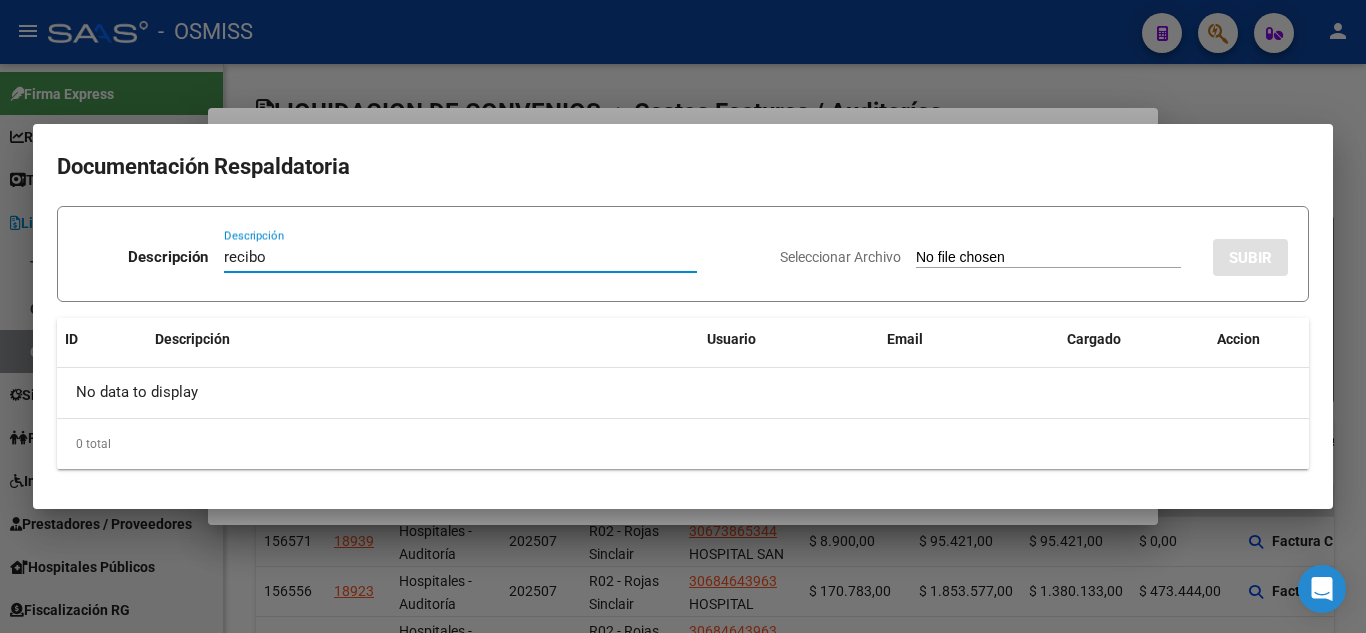 click on "Seleccionar Archivo" at bounding box center [1048, 258] 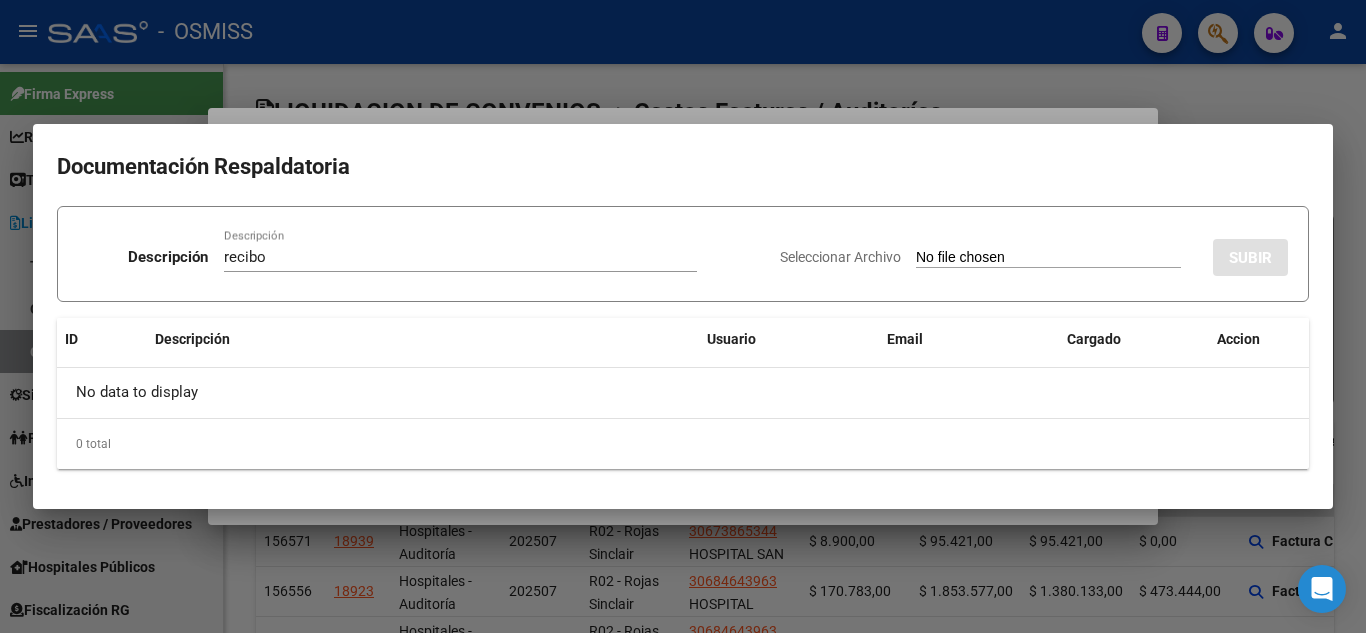 type on "C:\fakepath\FC [NUMBER] [ORGANIZATION_NAME] RC[NUMBER].pdf" 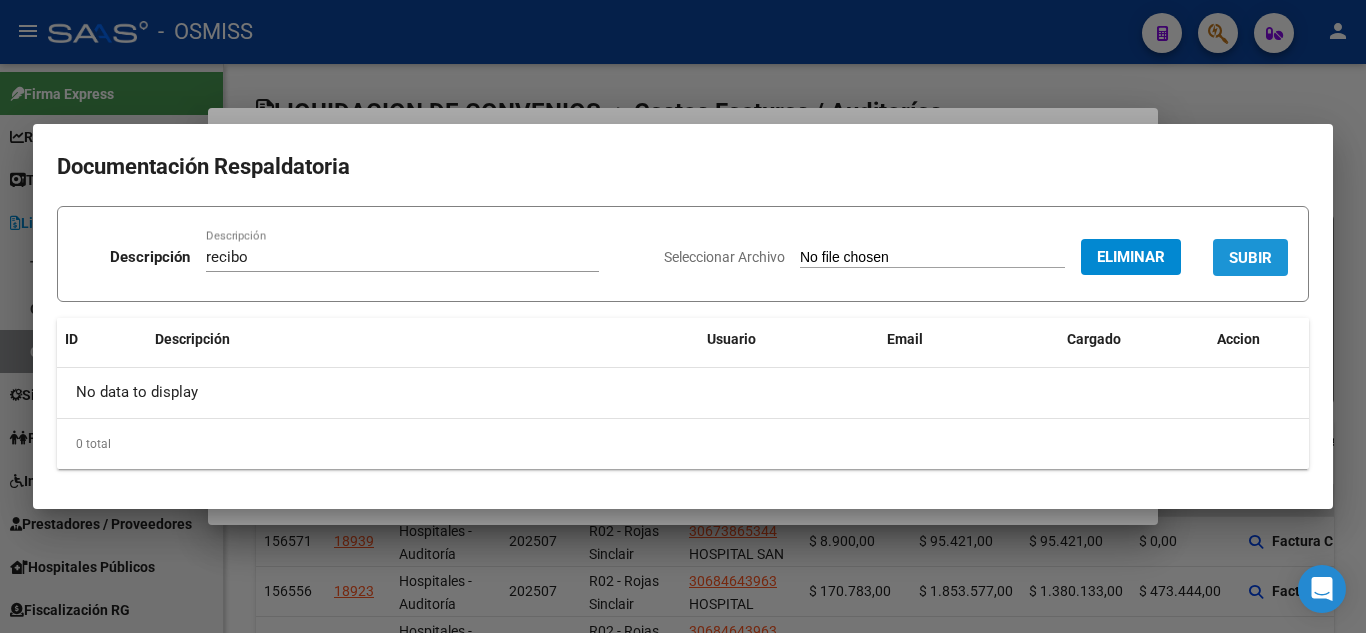 click on "SUBIR" at bounding box center (1250, 258) 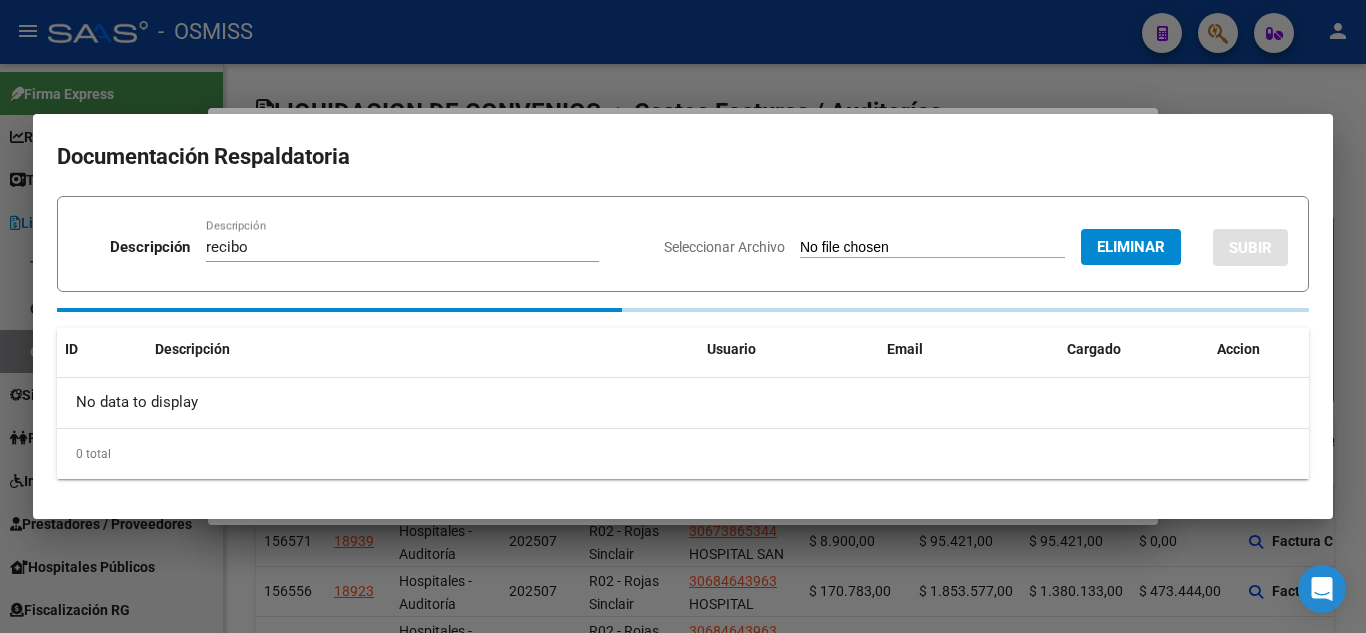 type 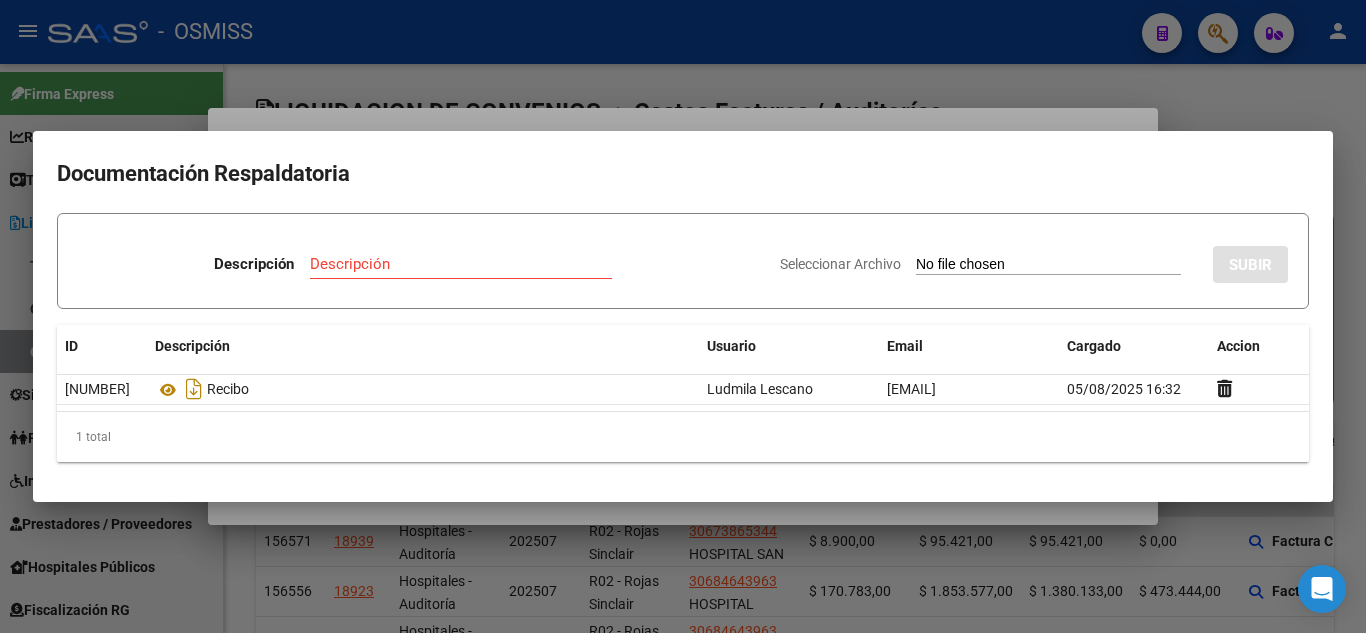 click at bounding box center (683, 316) 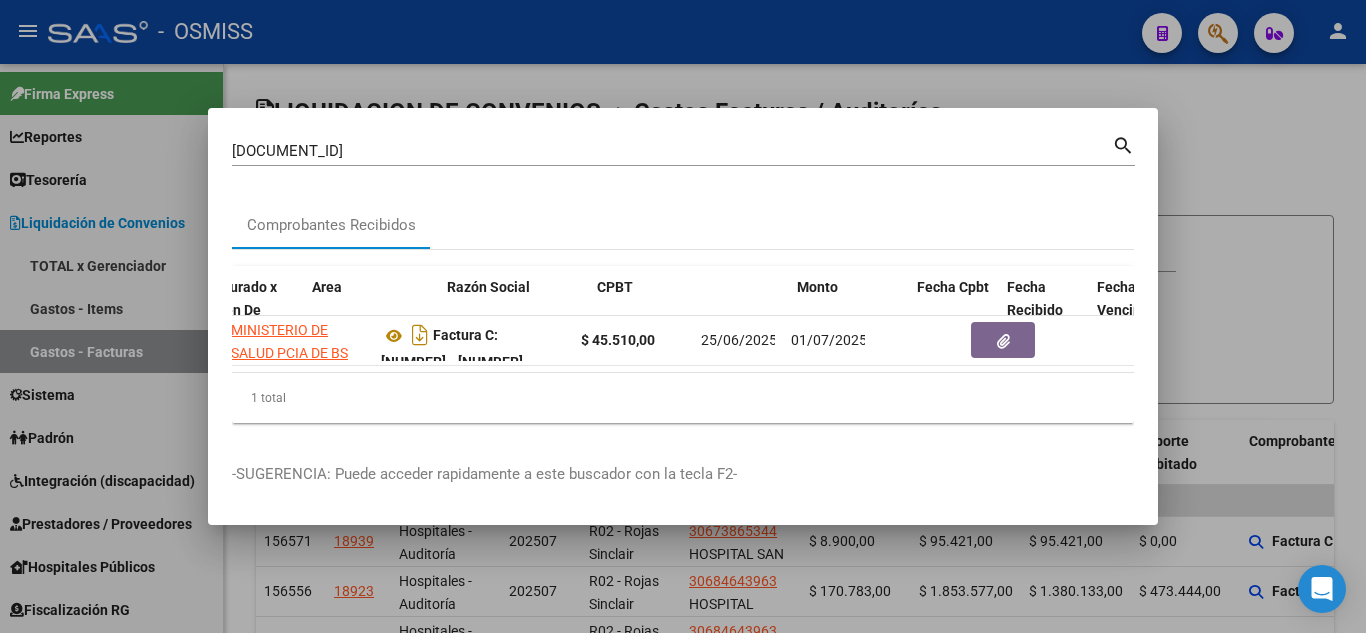 scroll, scrollTop: 0, scrollLeft: 0, axis: both 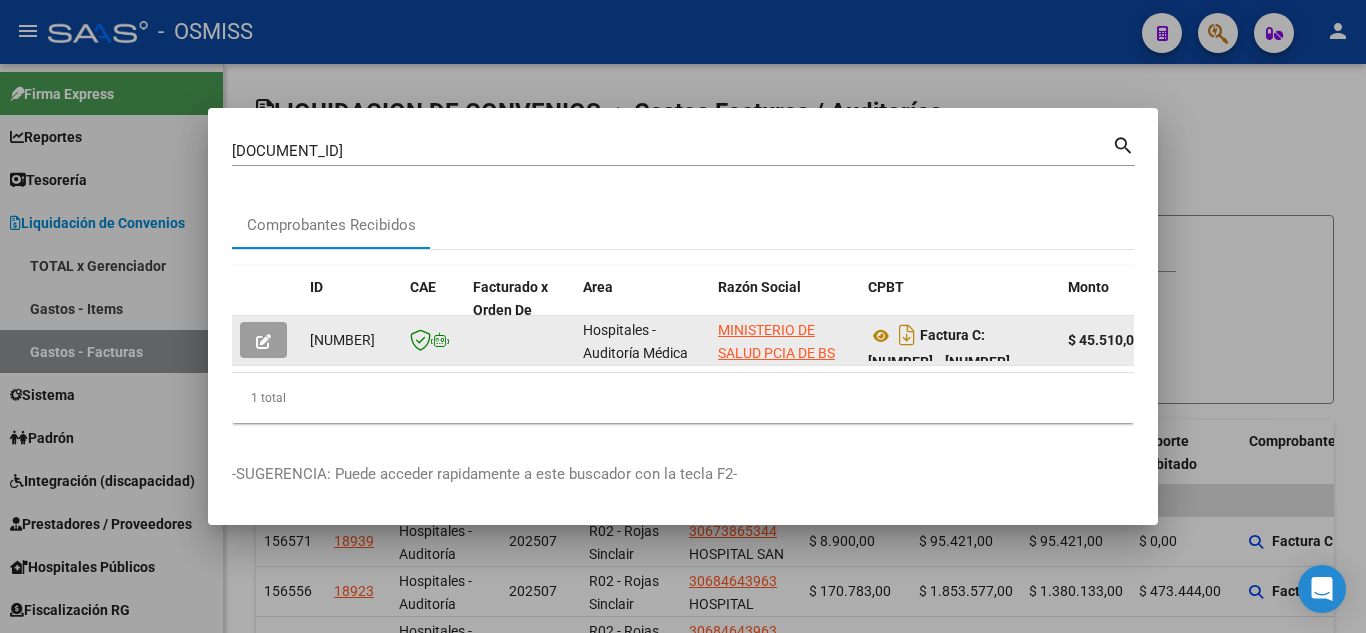 click 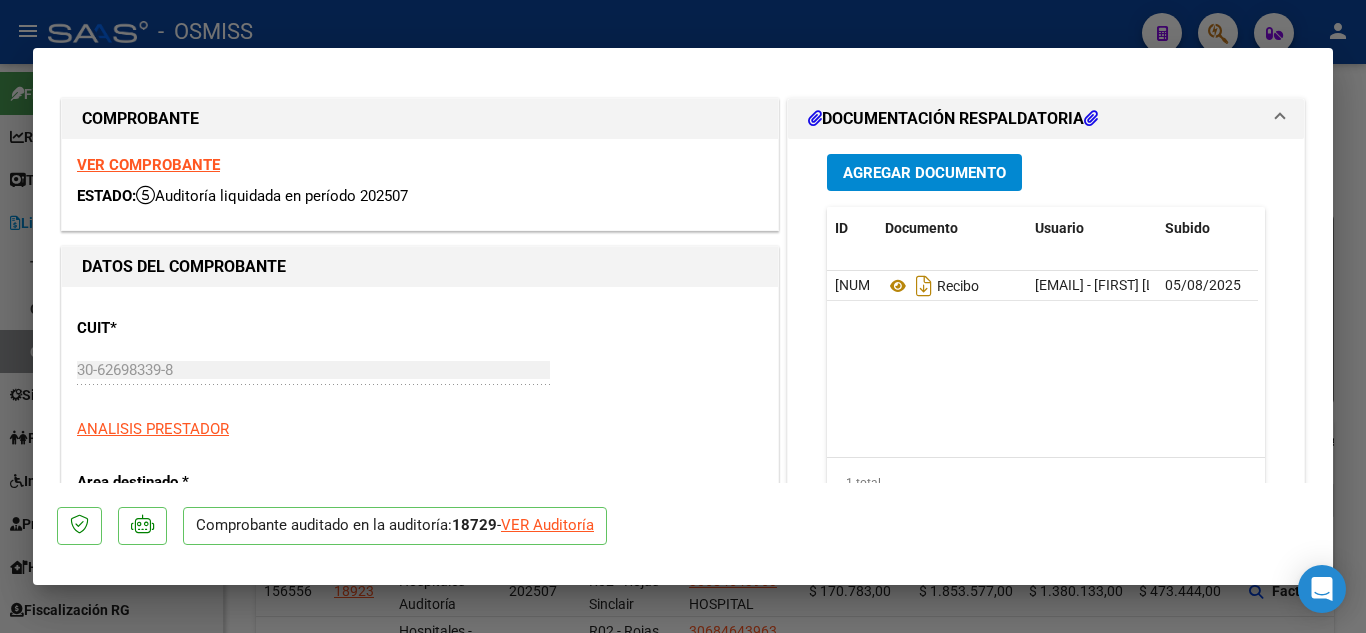 type on "2025-07-25" 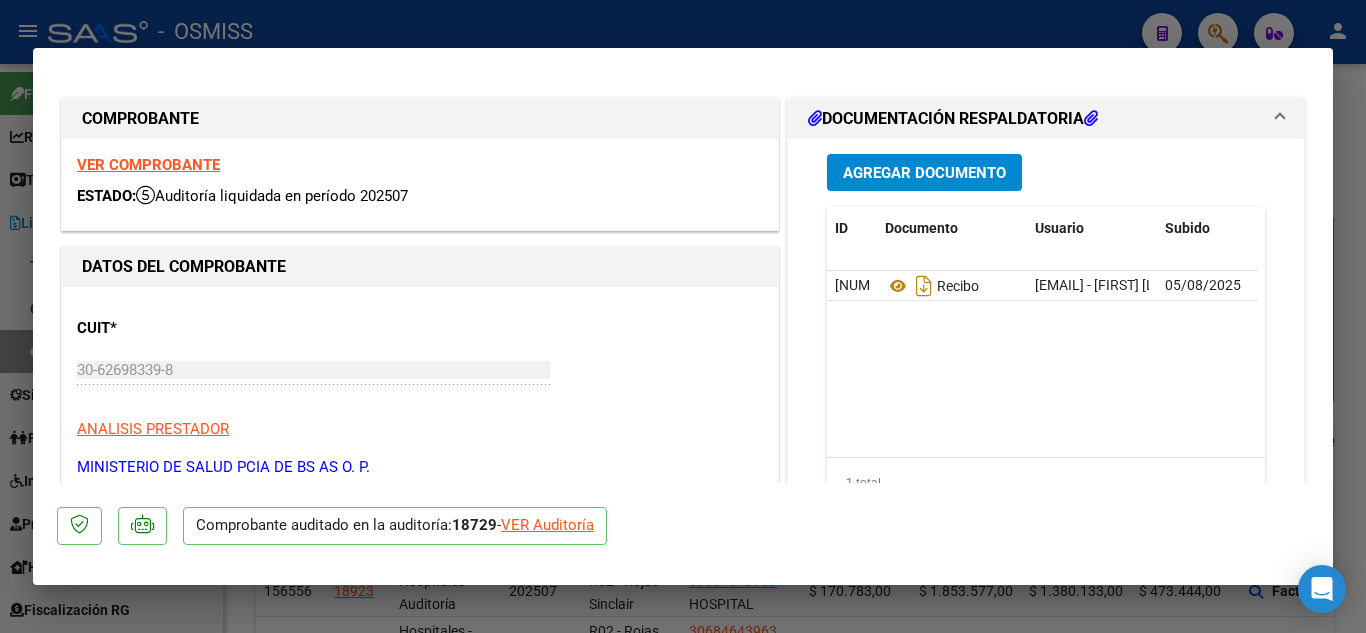 click on "VER Auditoría" 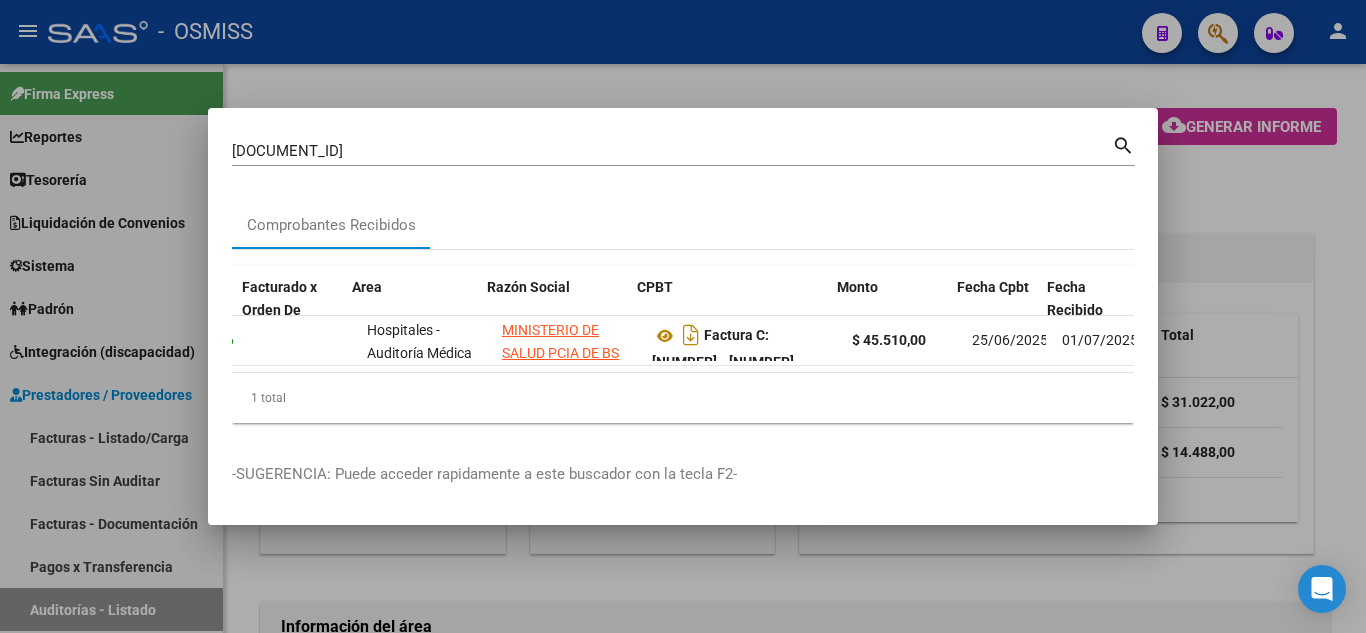 scroll, scrollTop: 0, scrollLeft: 572, axis: horizontal 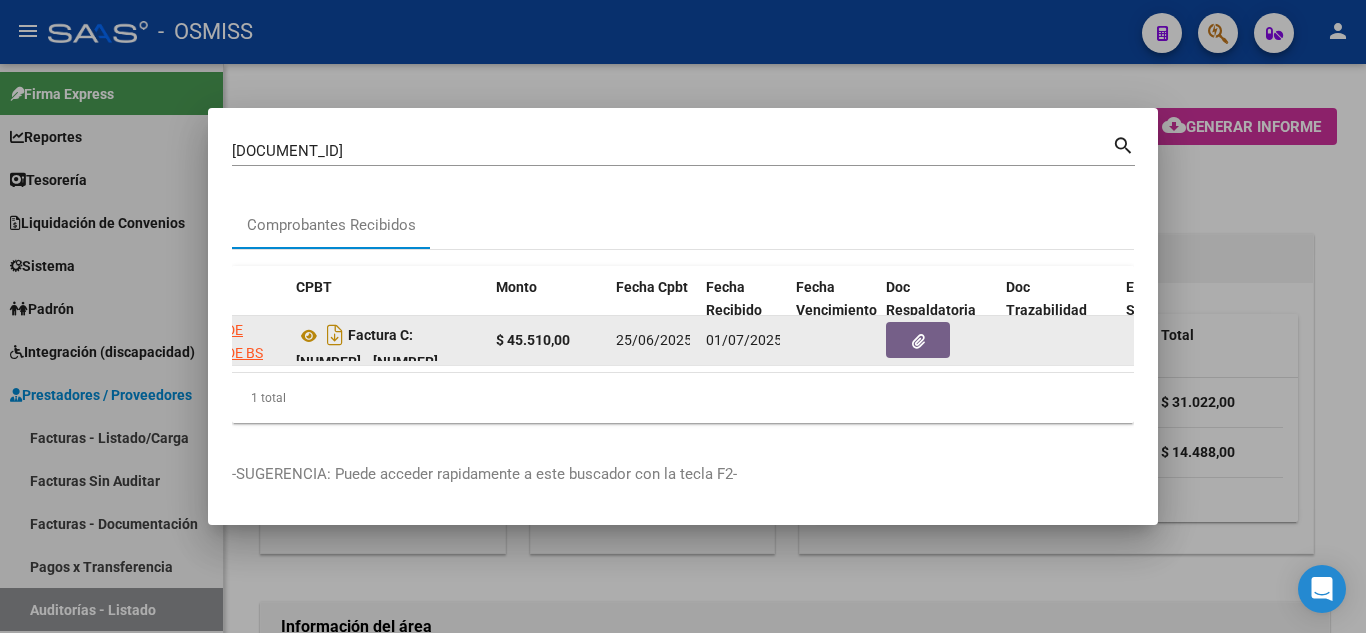 click 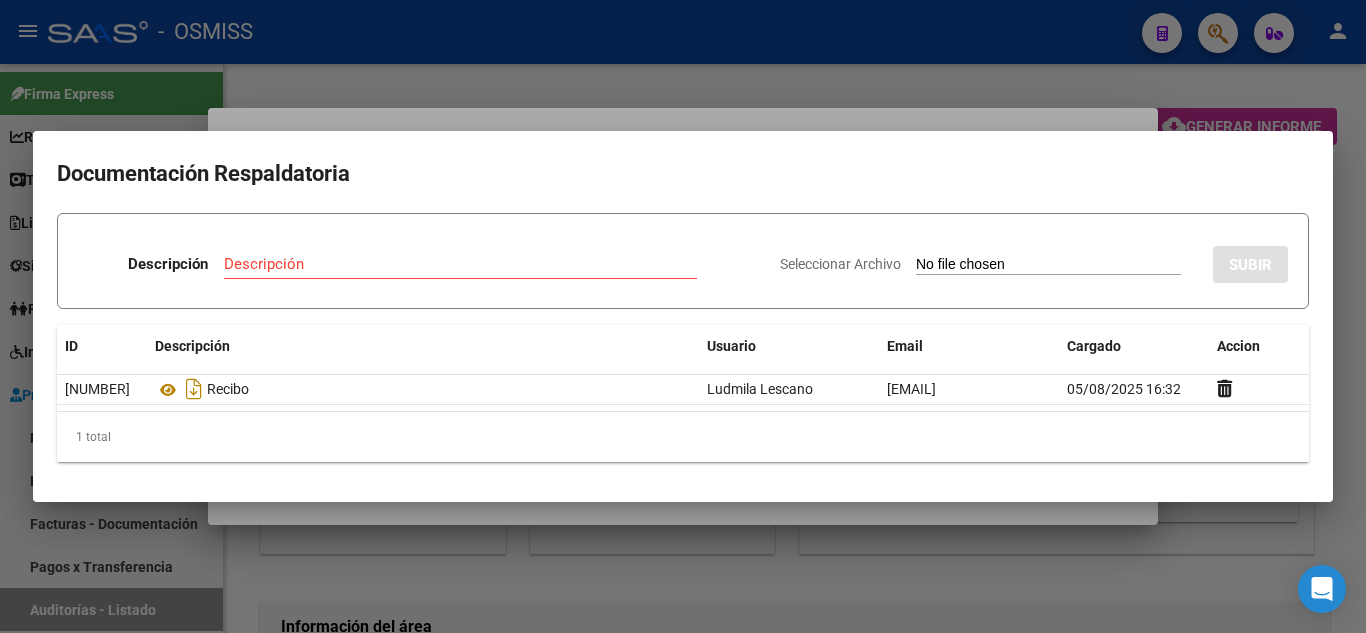 click at bounding box center (683, 316) 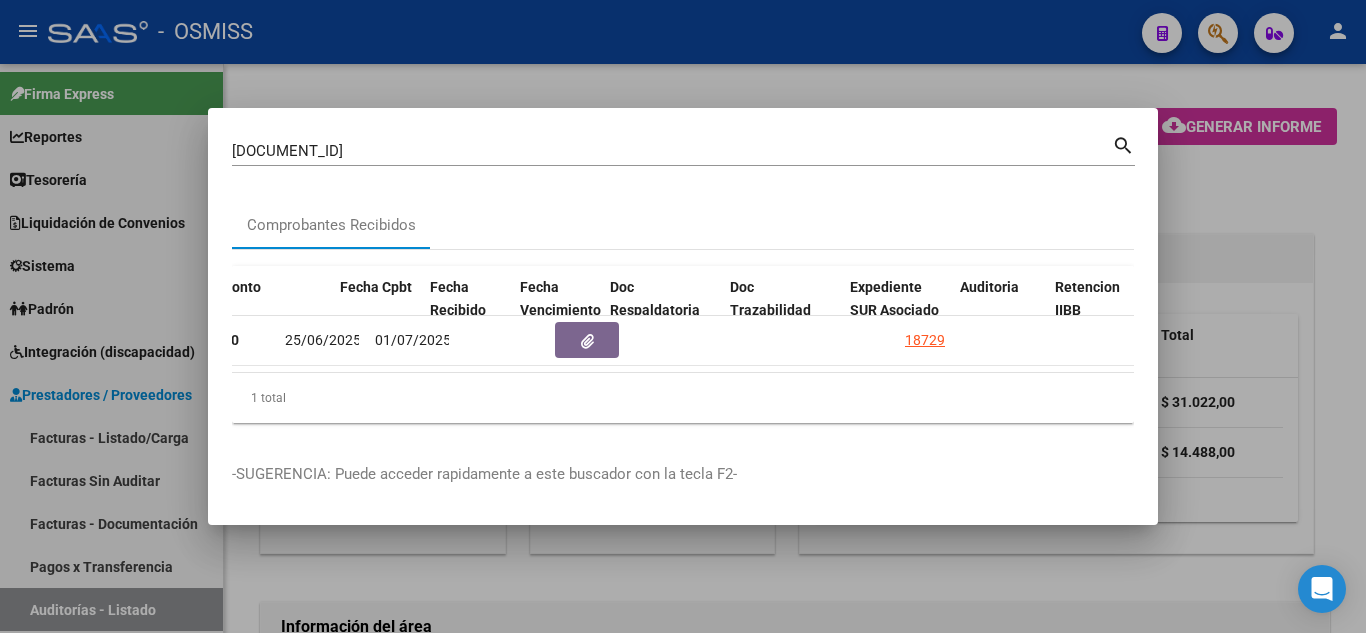scroll, scrollTop: 0, scrollLeft: 908, axis: horizontal 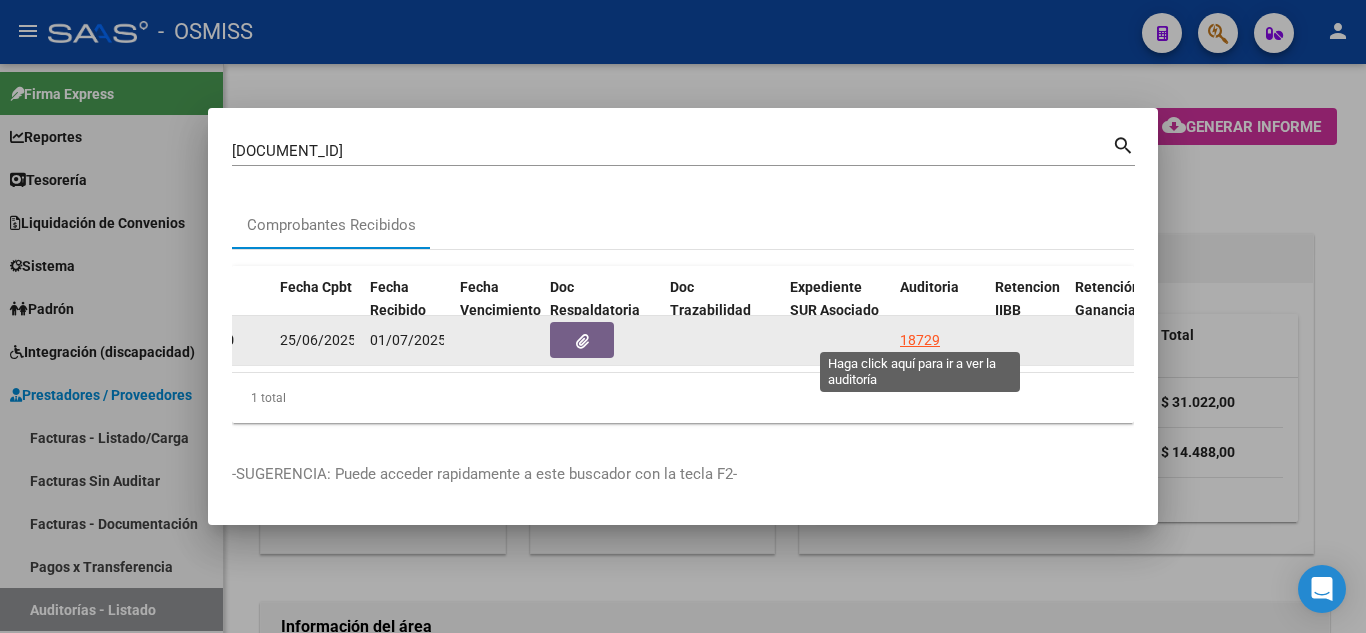 click on "18729" 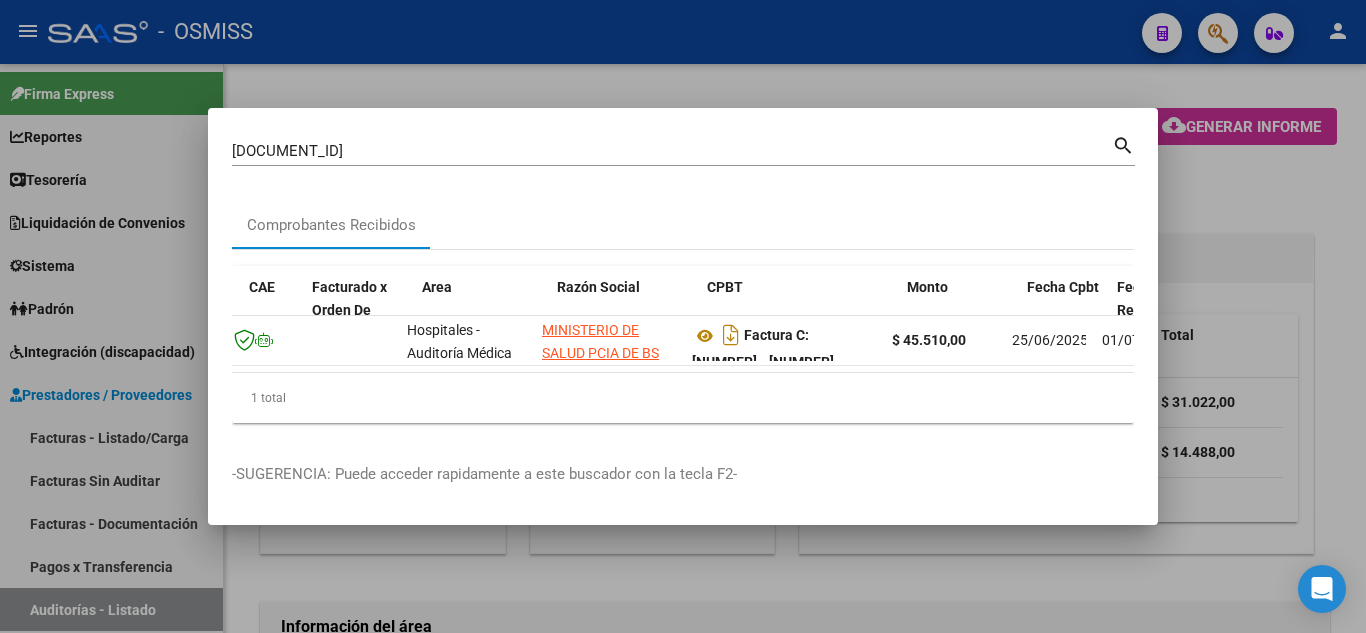 scroll, scrollTop: 0, scrollLeft: 0, axis: both 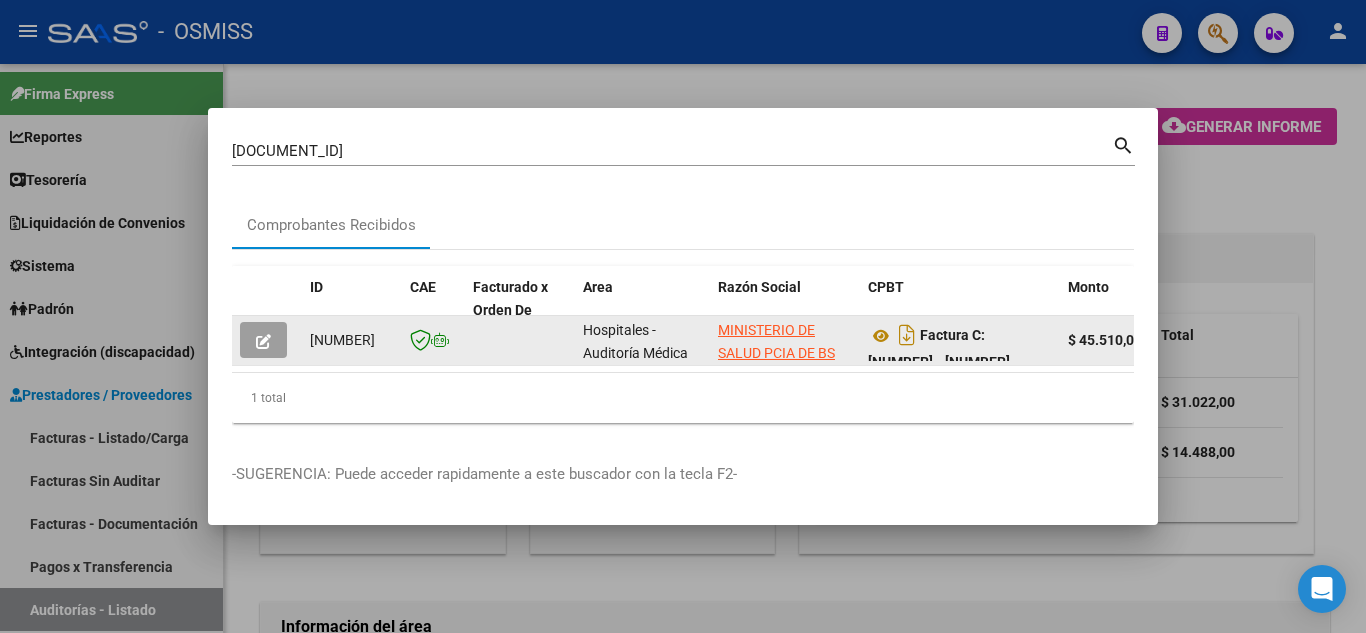 click 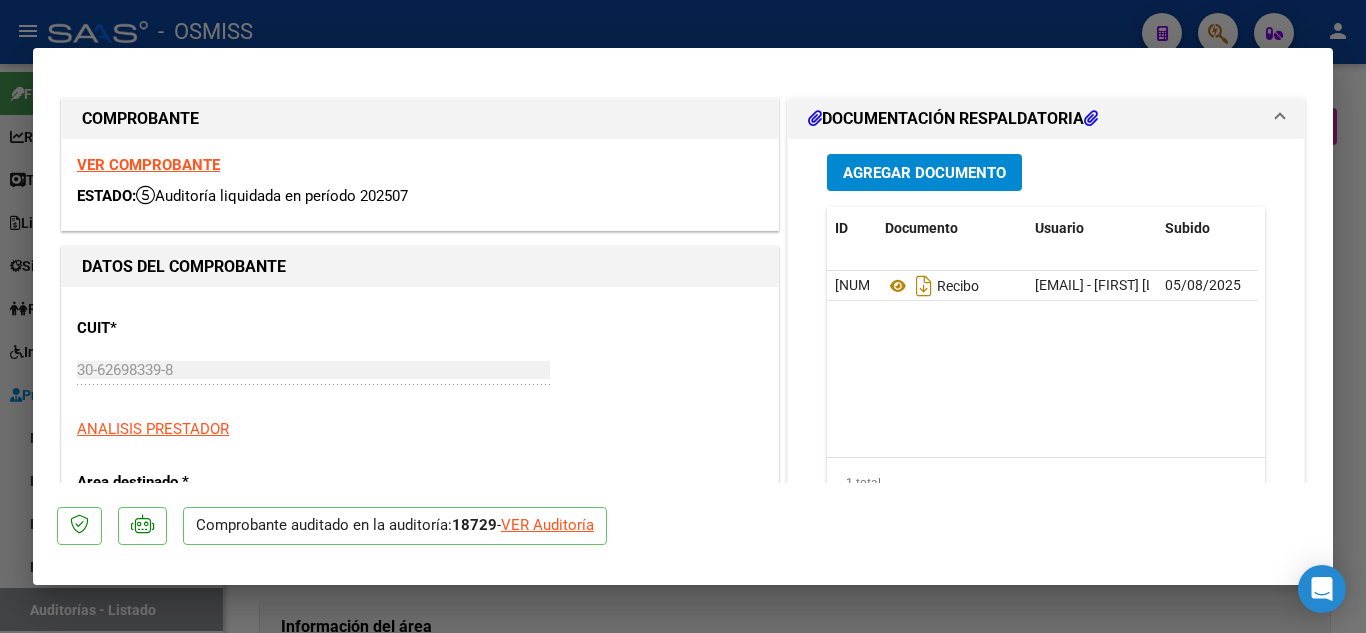 type on "2025-07-25" 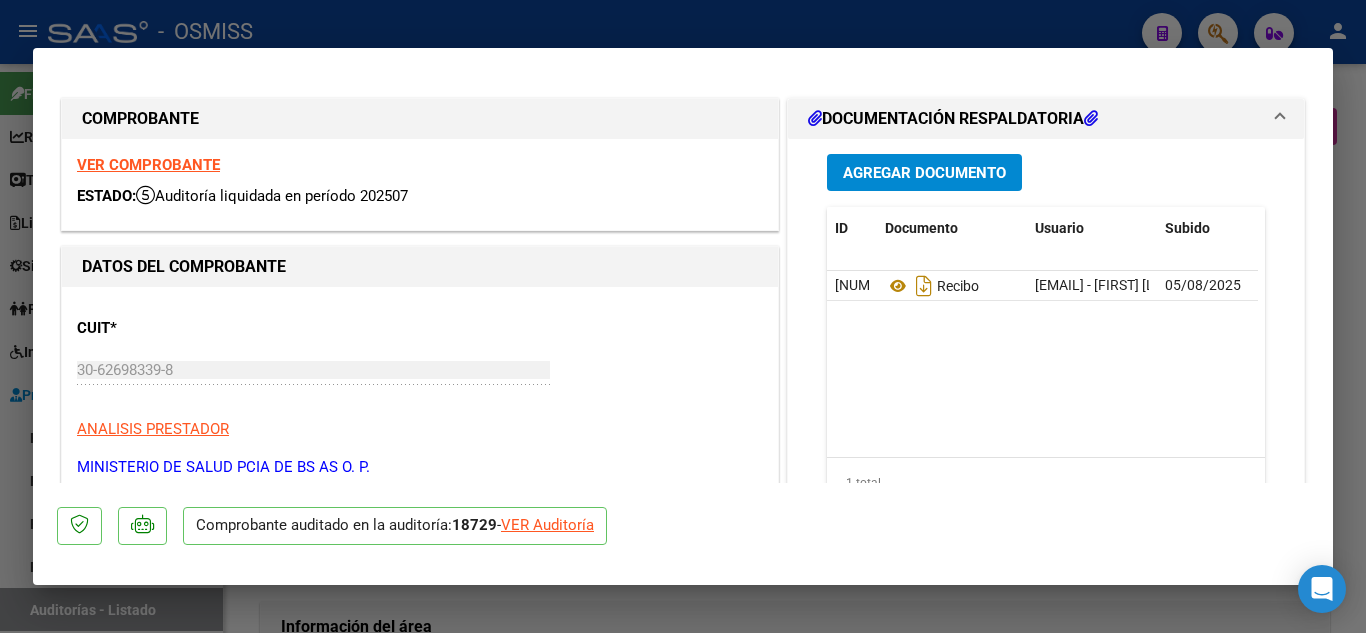 click on "VER Auditoría" 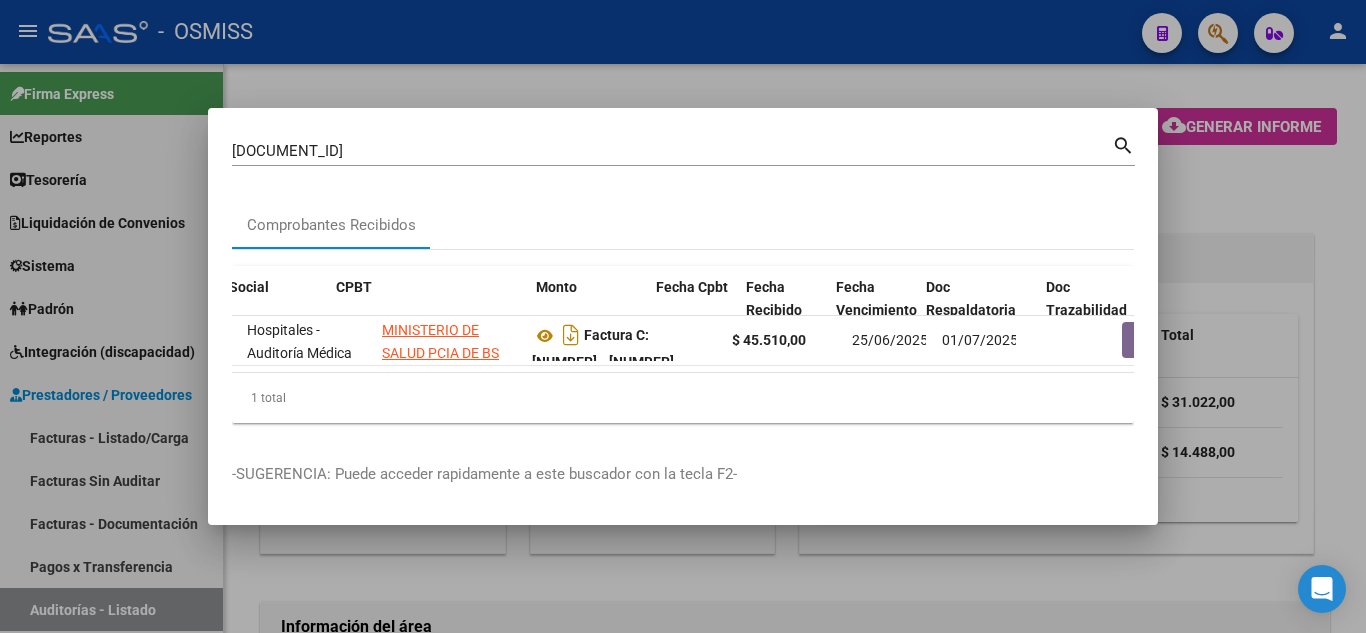 scroll, scrollTop: 0, scrollLeft: 537, axis: horizontal 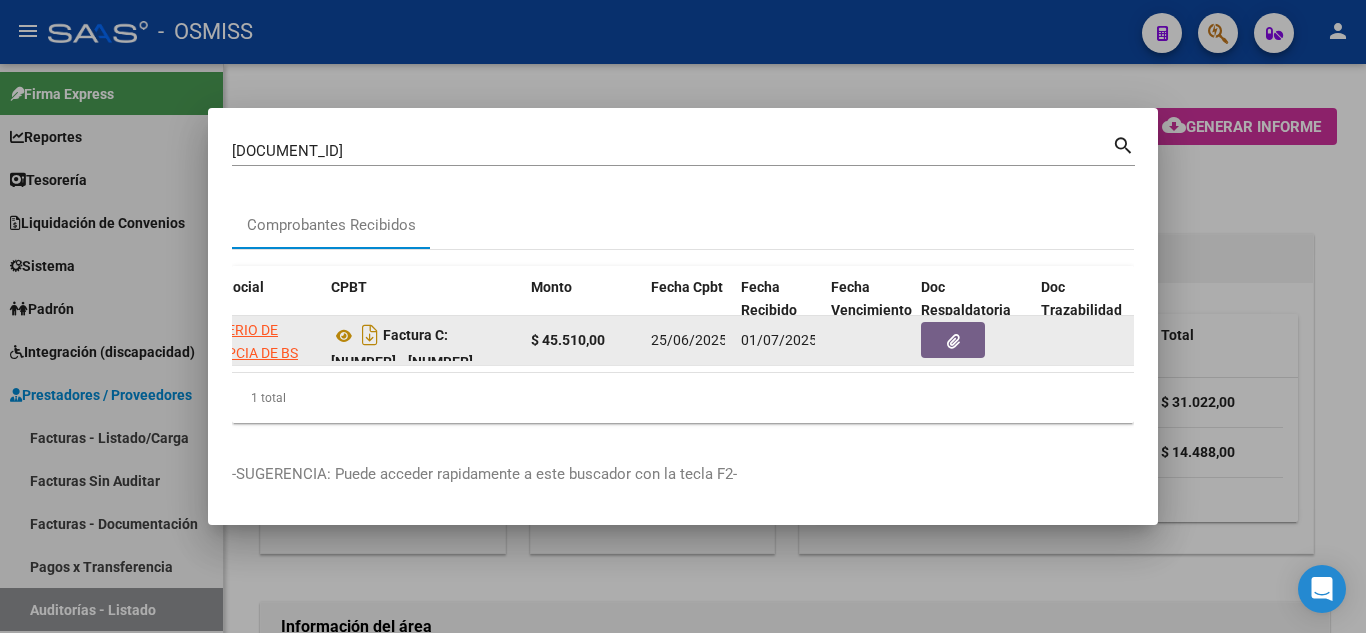 click 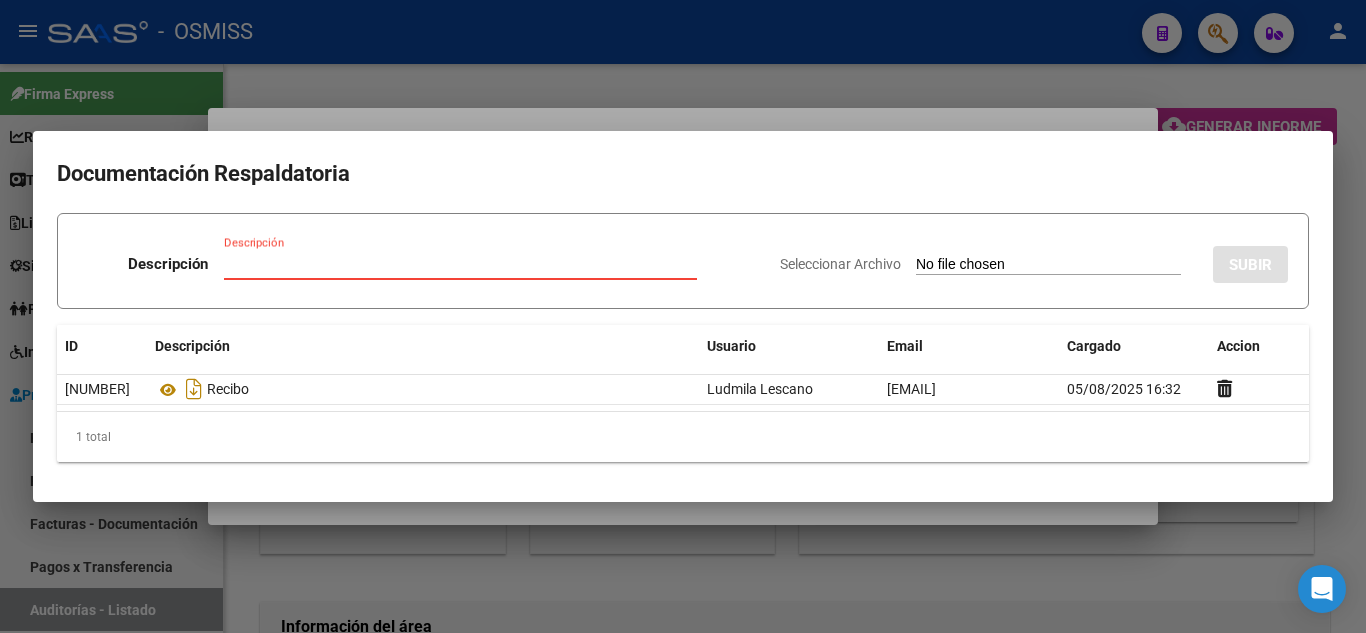 click at bounding box center (683, 316) 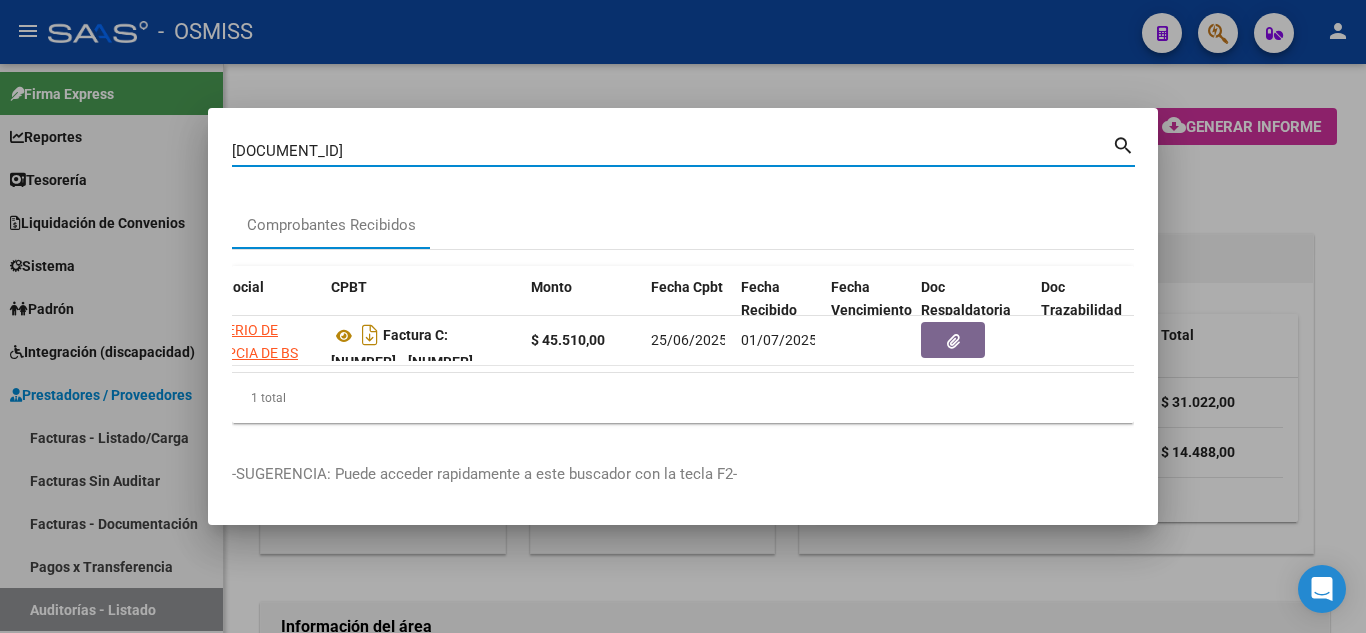 click on "[DOCUMENT_ID]" at bounding box center [672, 151] 